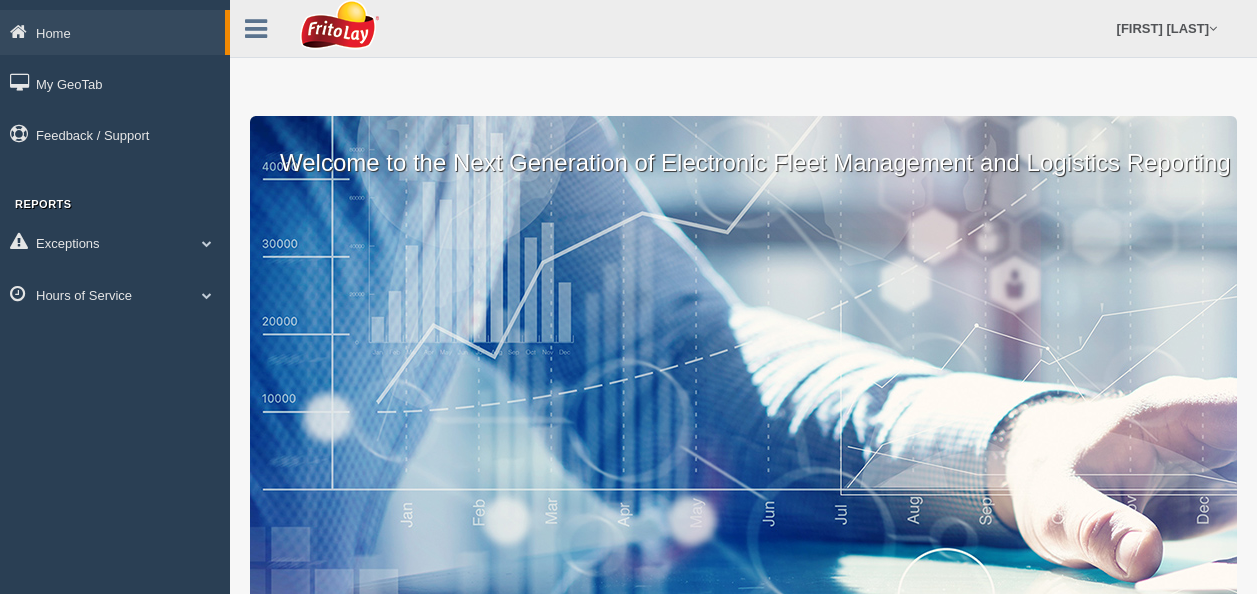 scroll, scrollTop: 0, scrollLeft: 0, axis: both 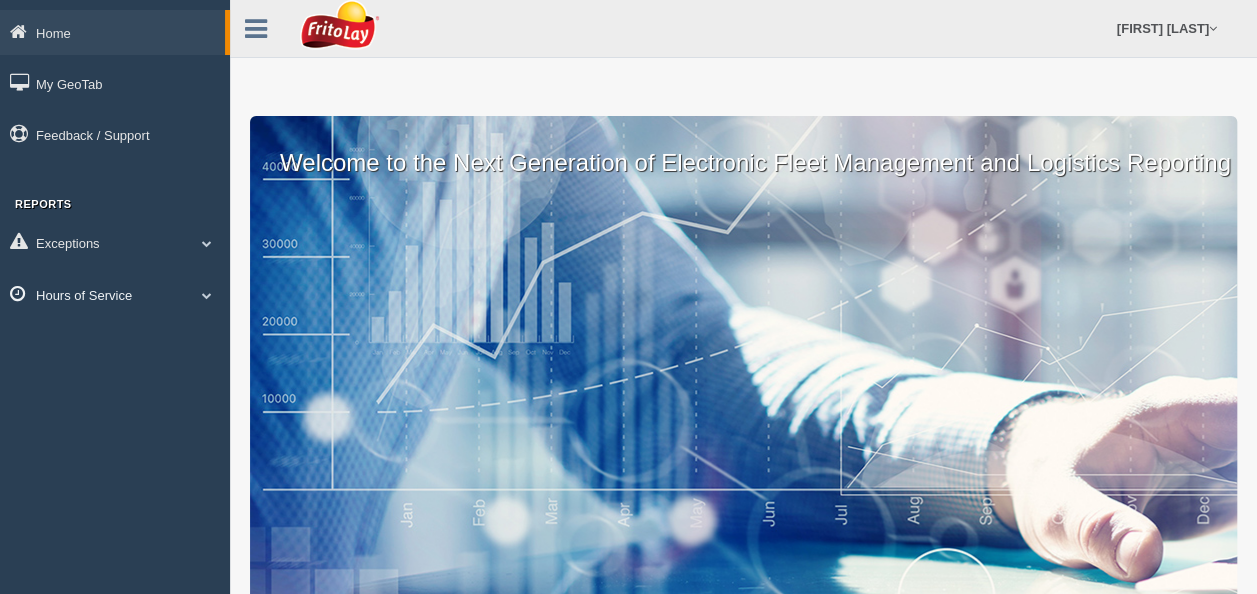click at bounding box center (207, 243) 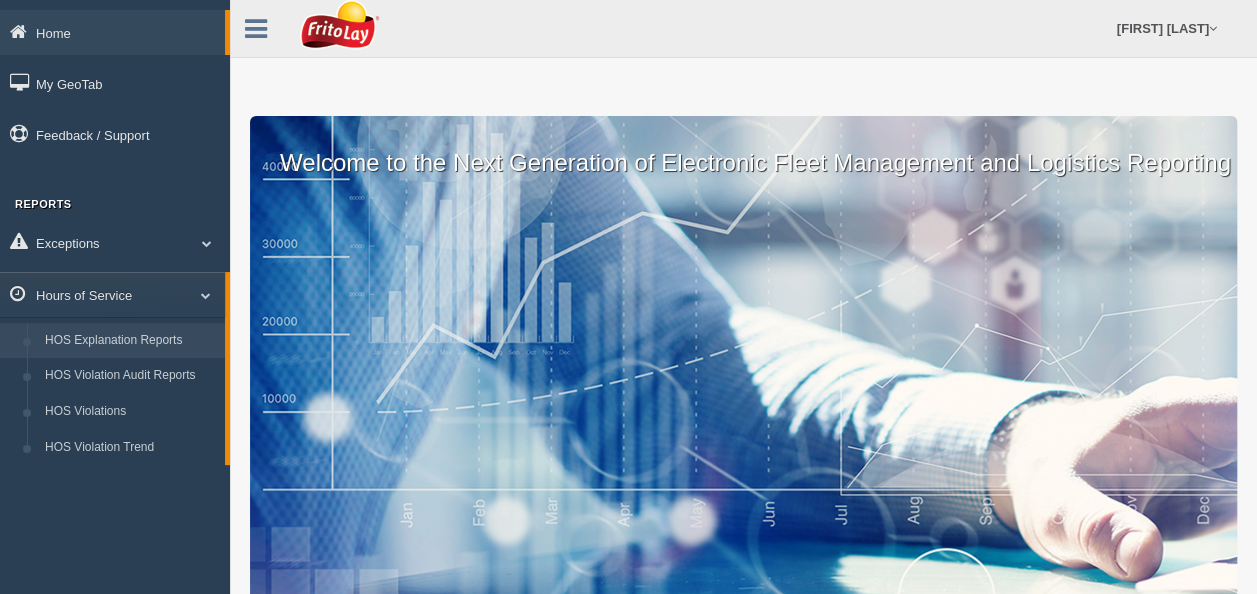 click on "HOS Explanation Reports" at bounding box center [130, 341] 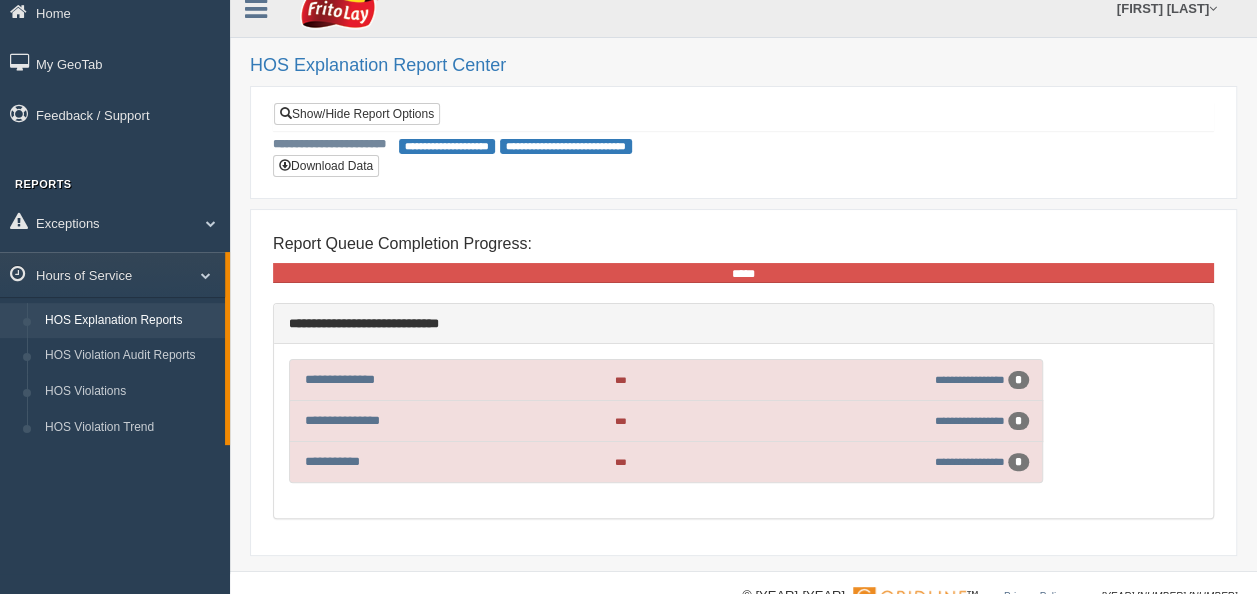 scroll, scrollTop: 0, scrollLeft: 0, axis: both 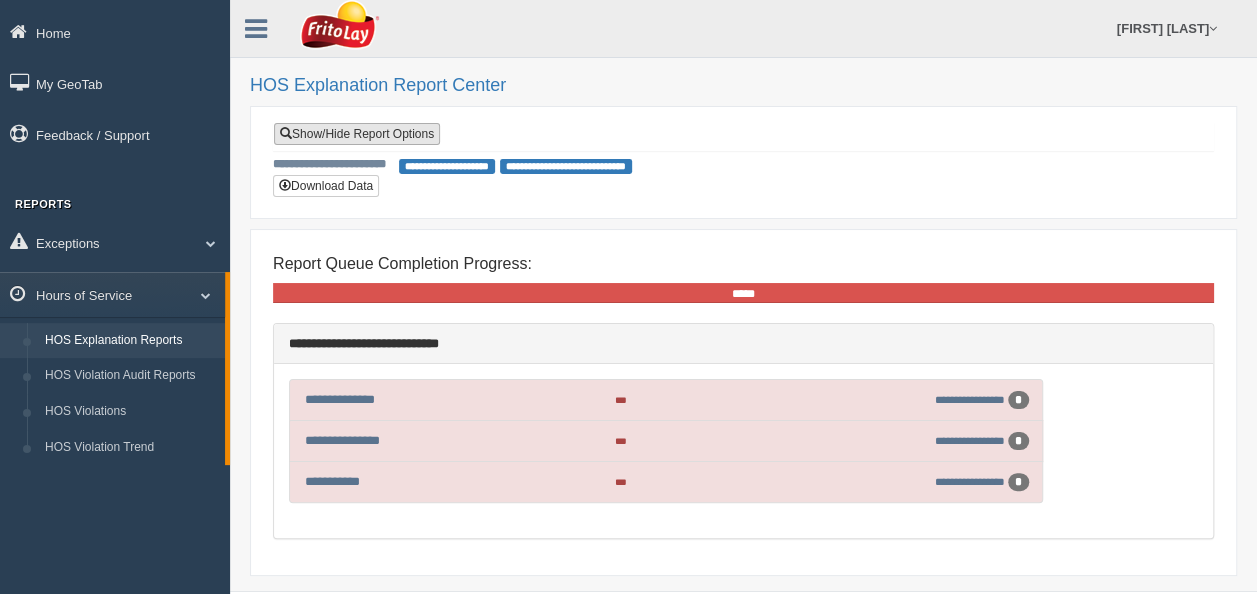 click on "Show/Hide Report Options" at bounding box center (357, 134) 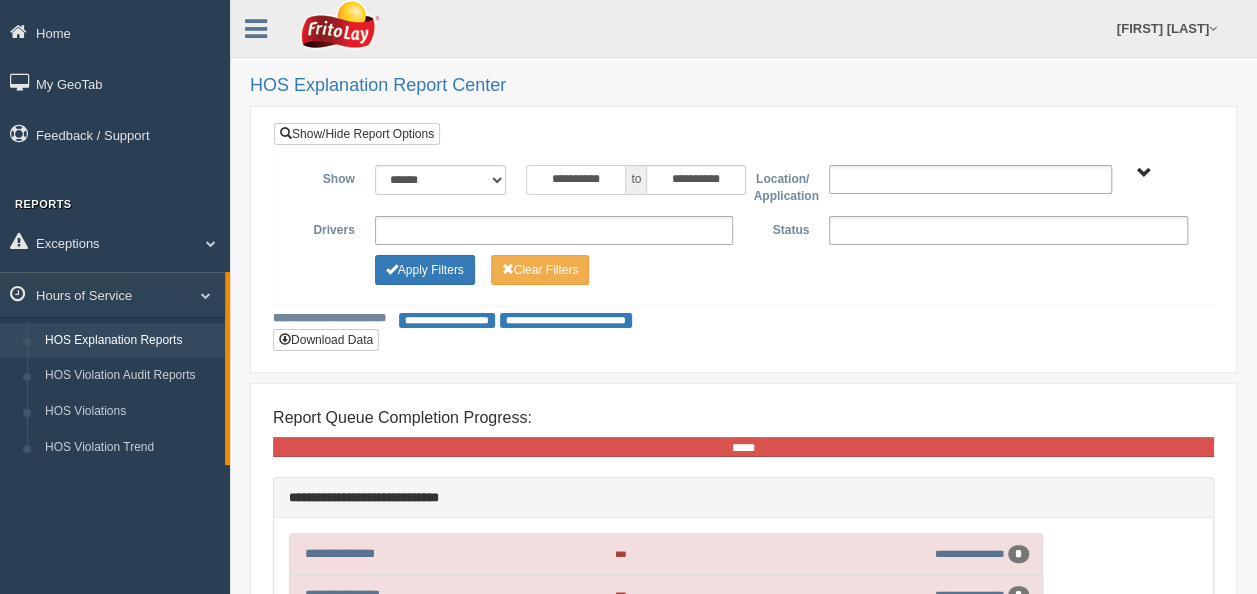 click on "**********" at bounding box center [576, 180] 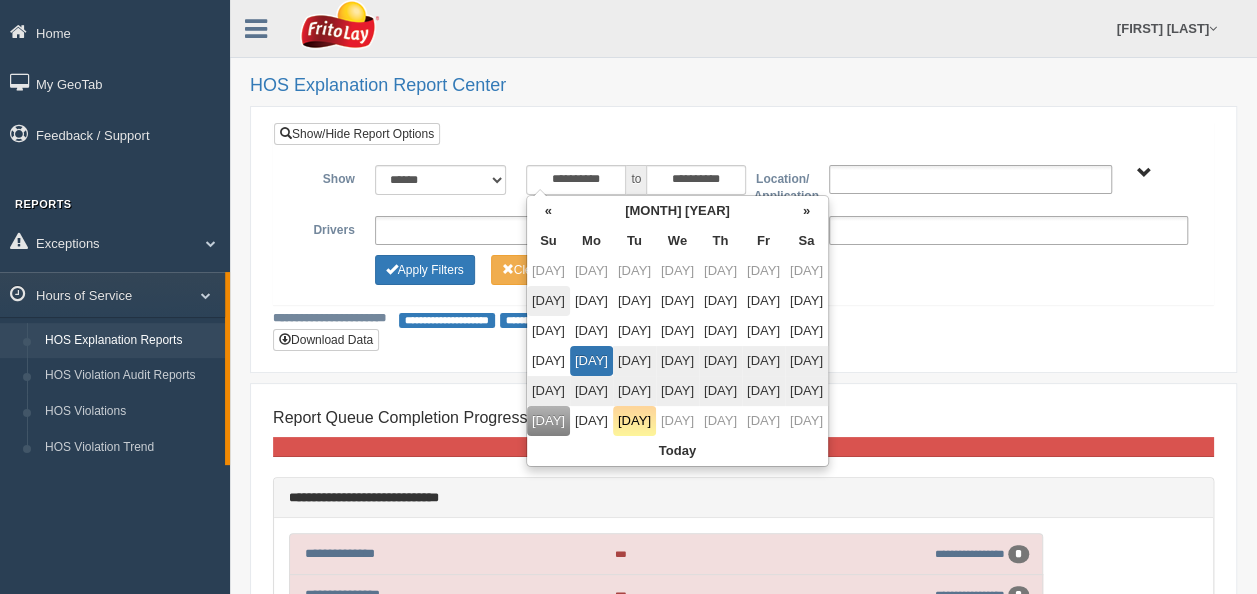 click on "[DAY]" at bounding box center (548, 271) 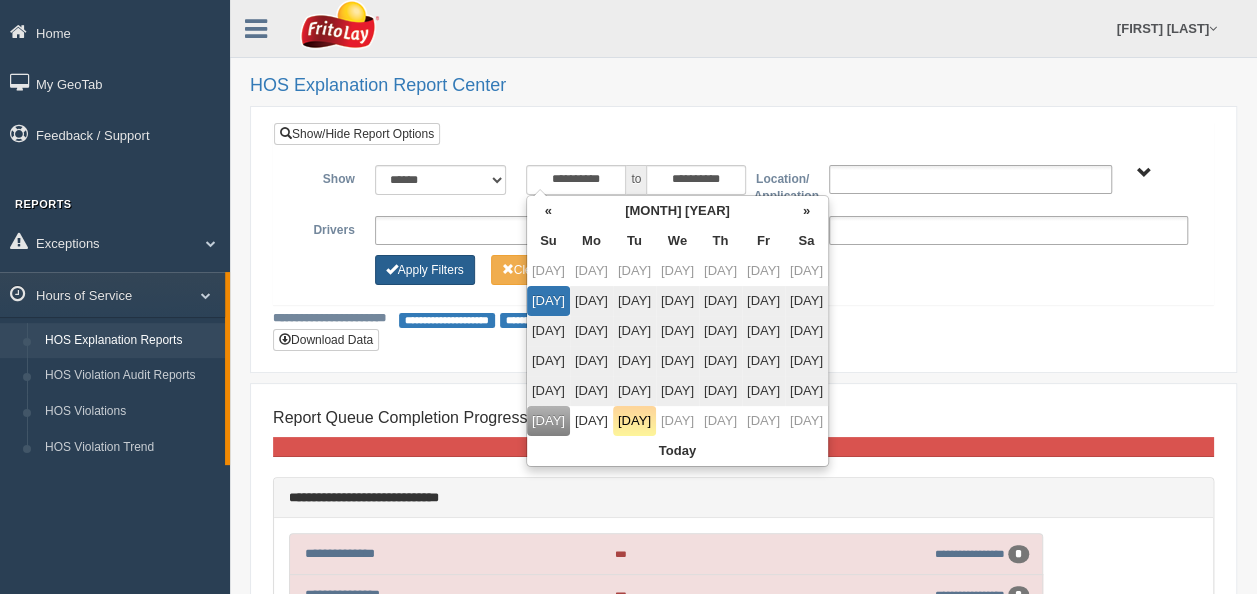 click on "Apply Filters" at bounding box center [425, 270] 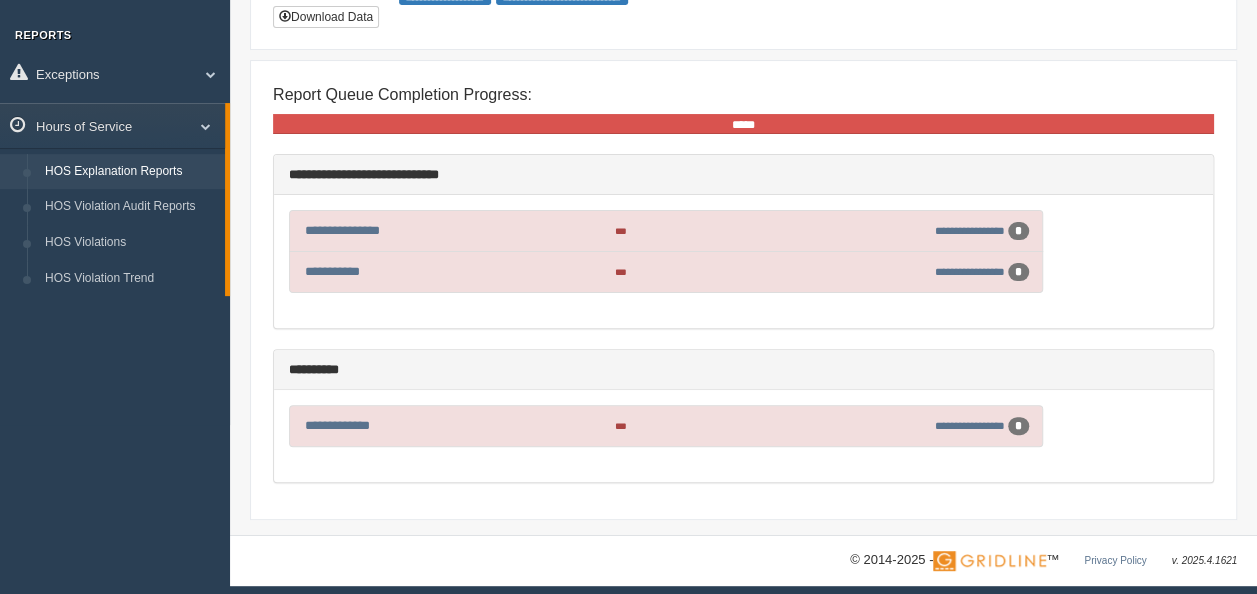 scroll, scrollTop: 172, scrollLeft: 0, axis: vertical 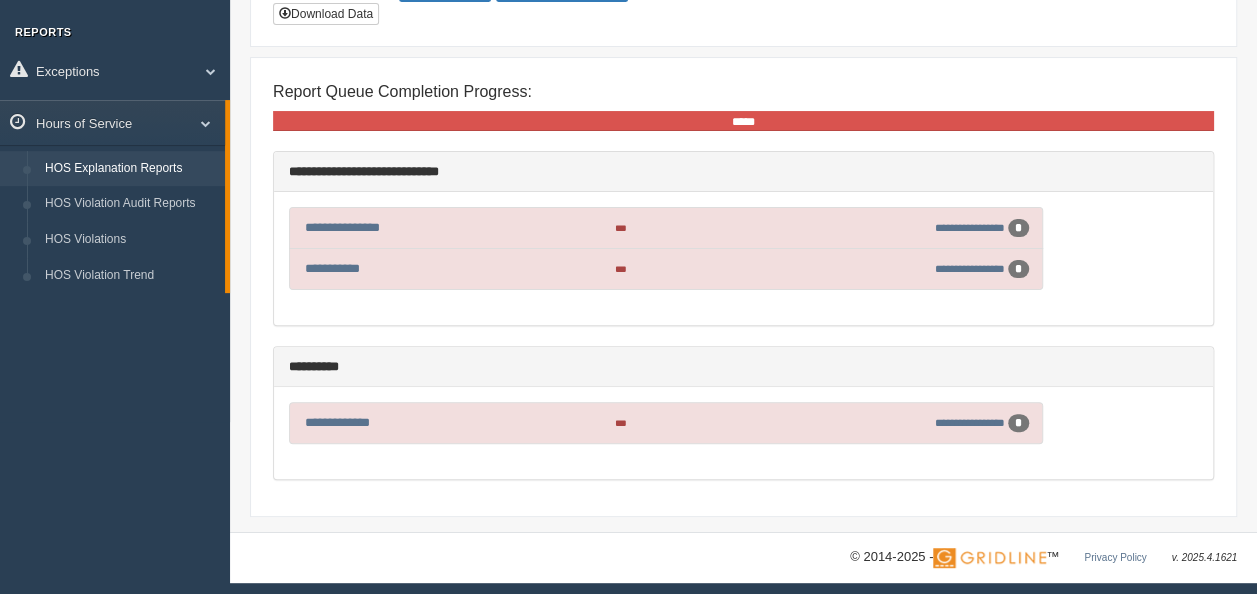 click on "**********" at bounding box center [982, 227] 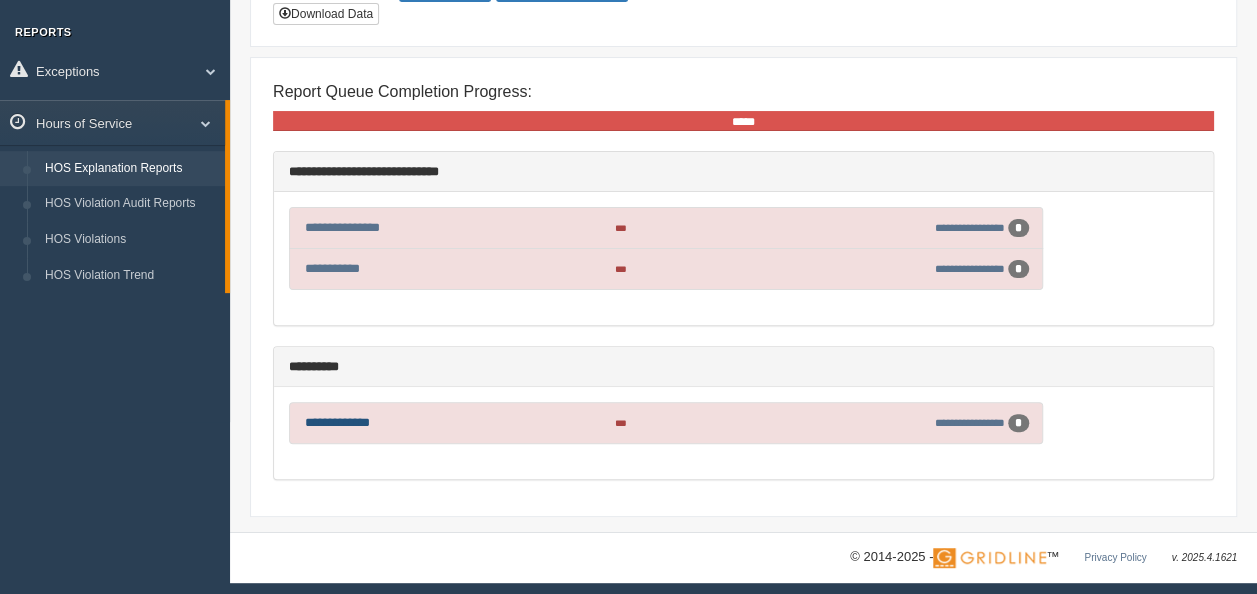 click on "**********" at bounding box center (337, 422) 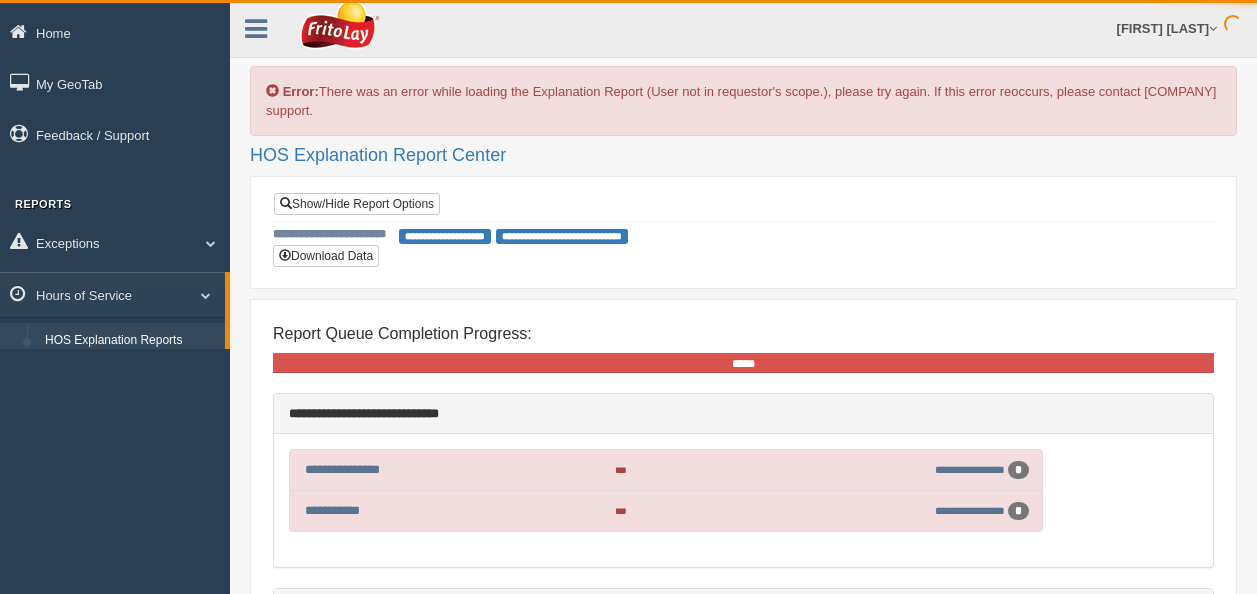 scroll, scrollTop: 0, scrollLeft: 0, axis: both 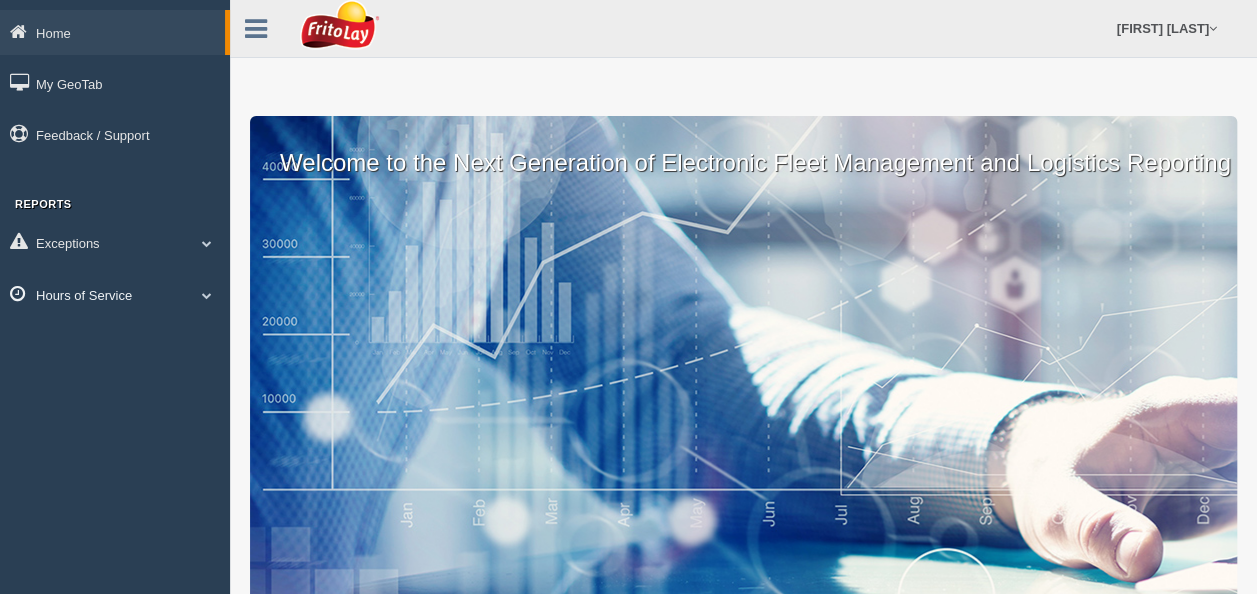 click at bounding box center (207, 243) 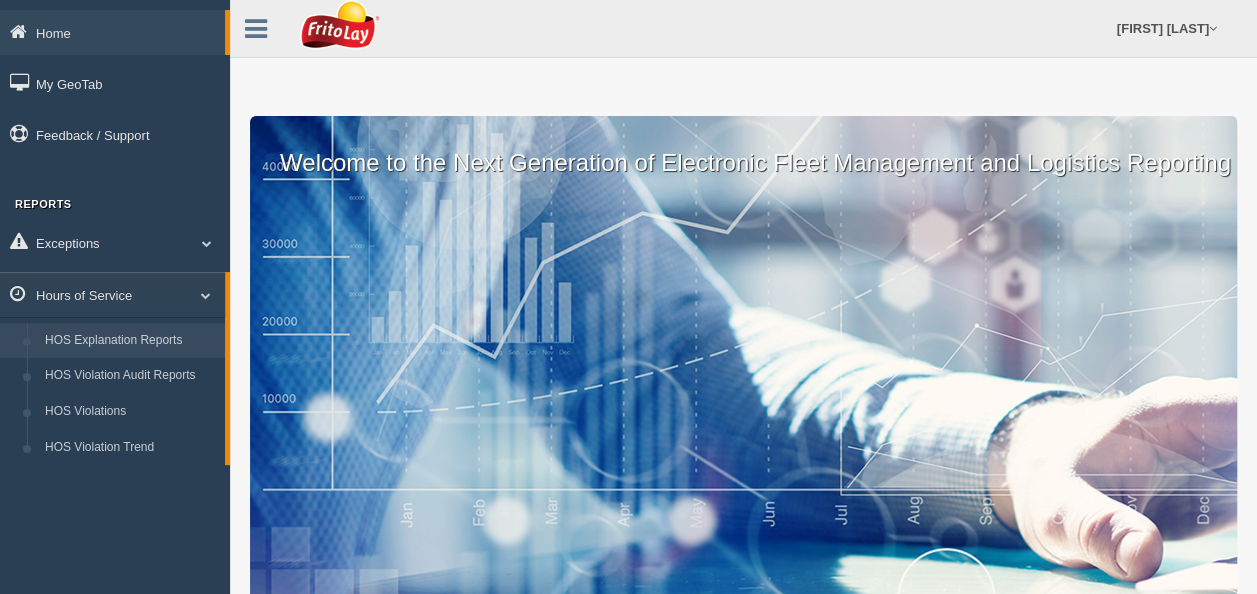 click on "HOS Explanation Reports" at bounding box center (130, 341) 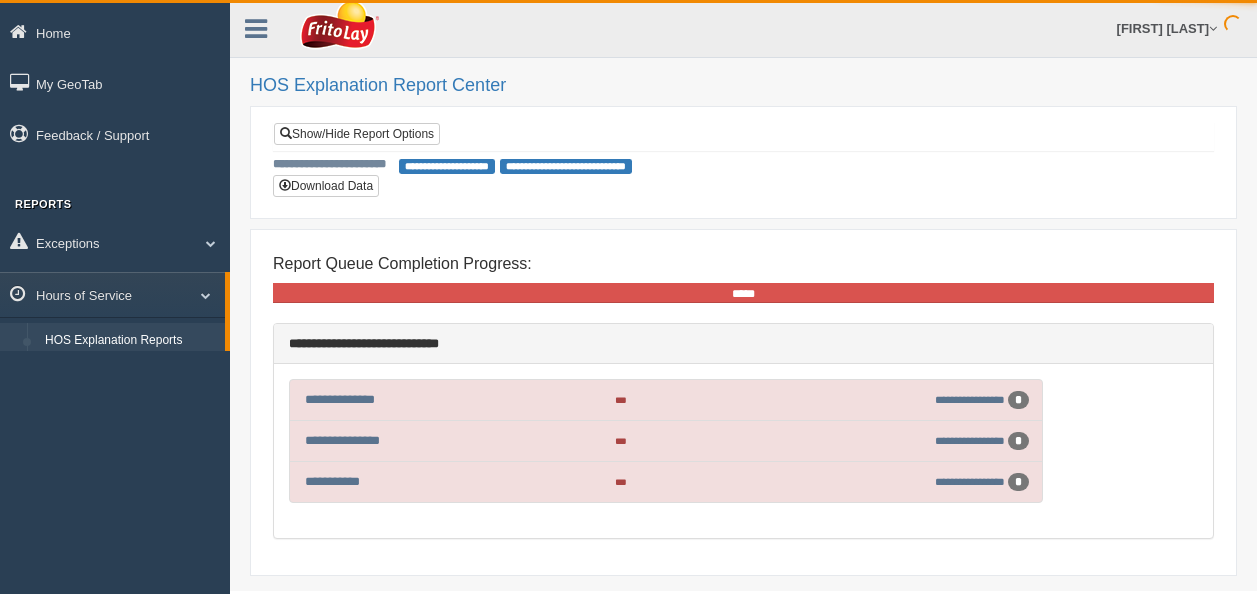 scroll, scrollTop: 0, scrollLeft: 0, axis: both 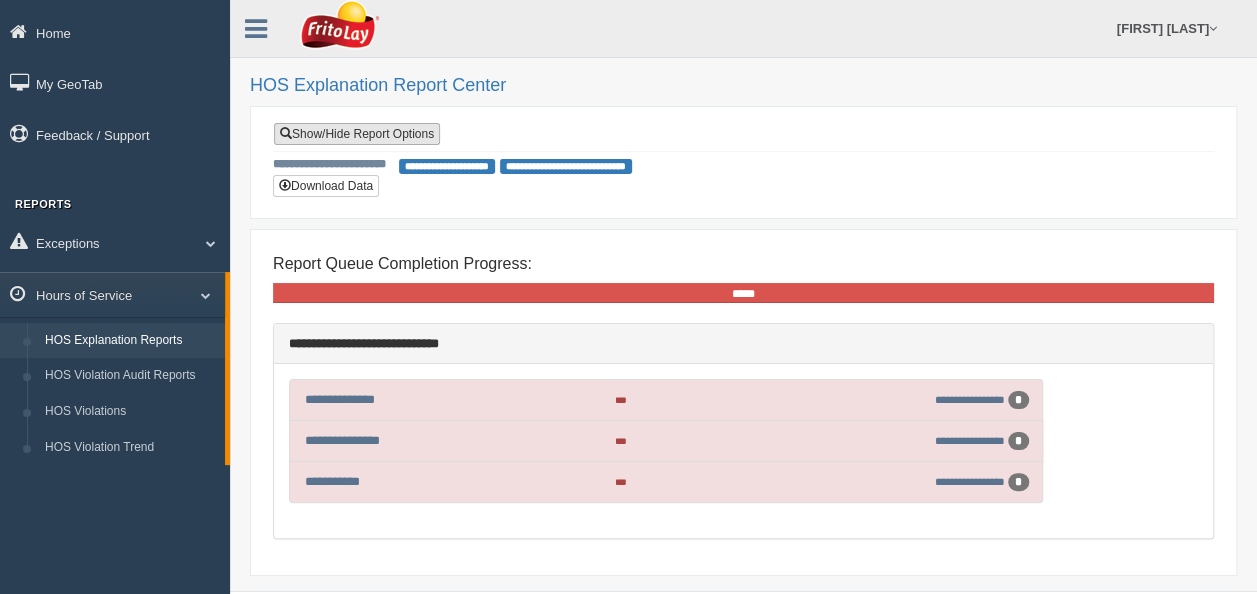 click on "Show/Hide Report Options" at bounding box center [357, 134] 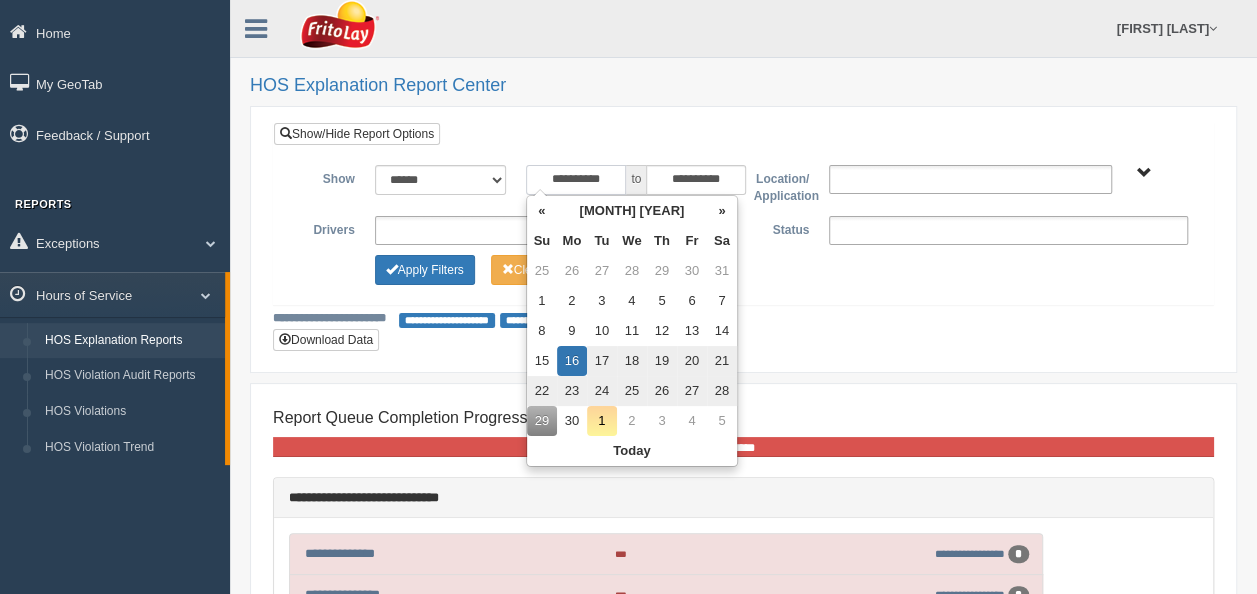 click on "**********" at bounding box center [576, 180] 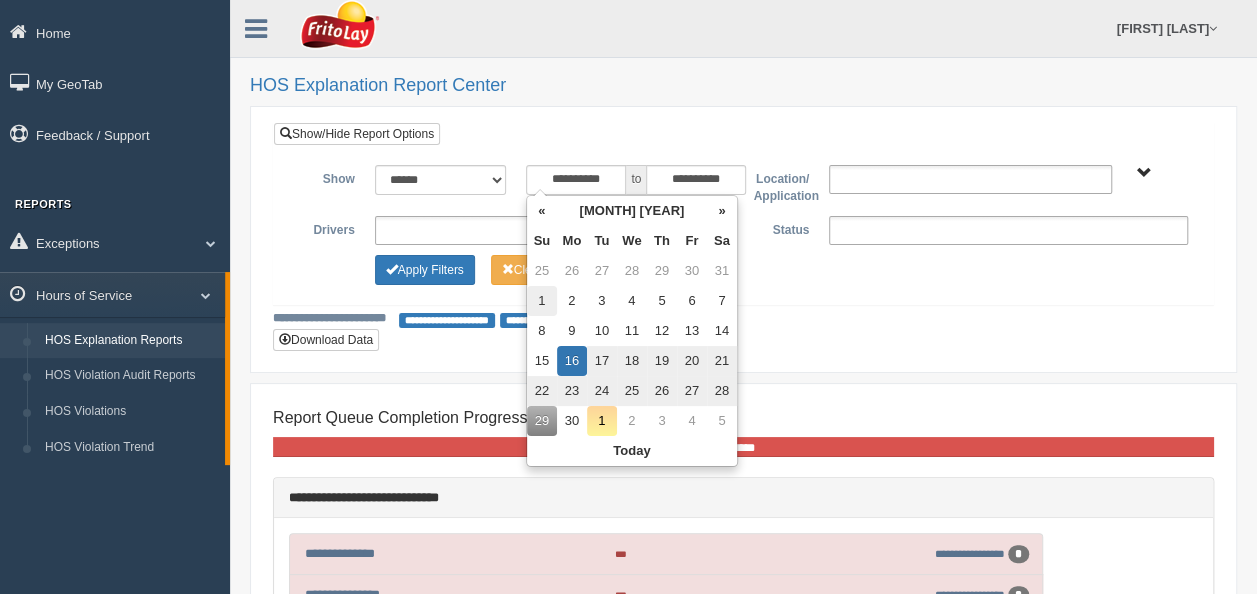 click on "1" at bounding box center [542, 271] 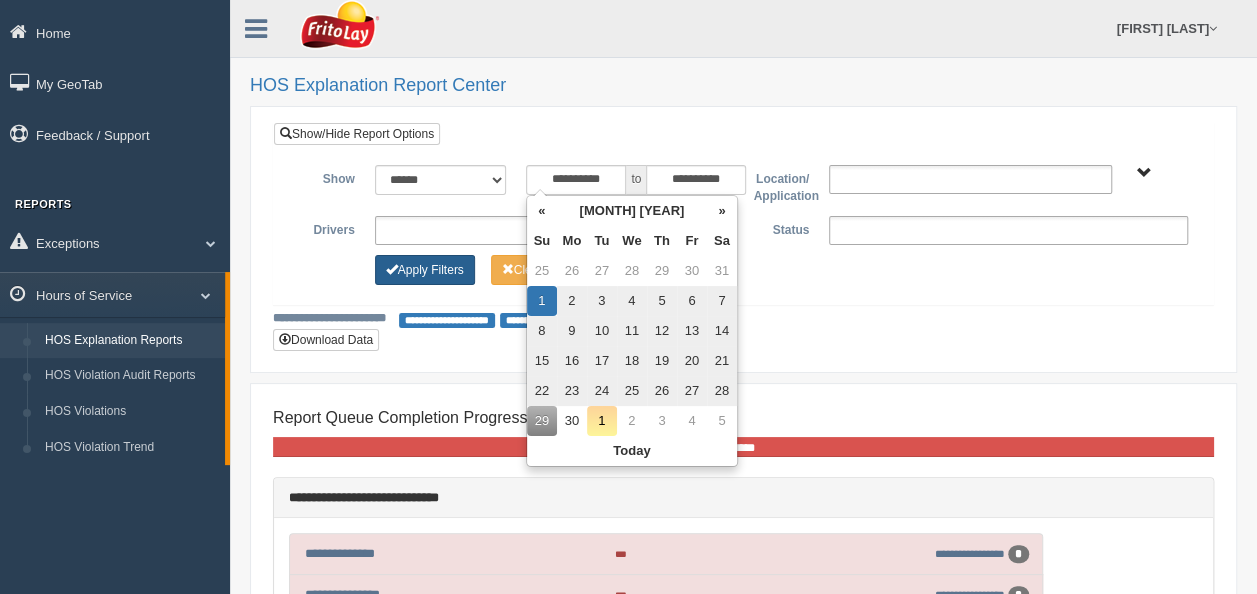 click on "Apply Filters" at bounding box center (425, 270) 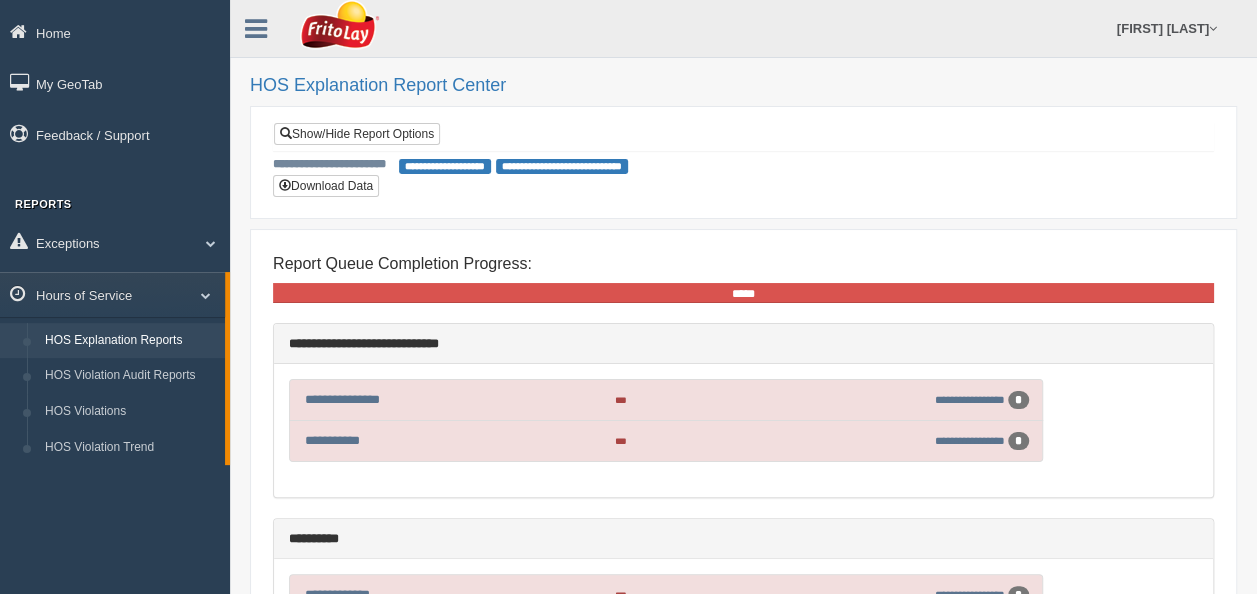 scroll, scrollTop: 172, scrollLeft: 0, axis: vertical 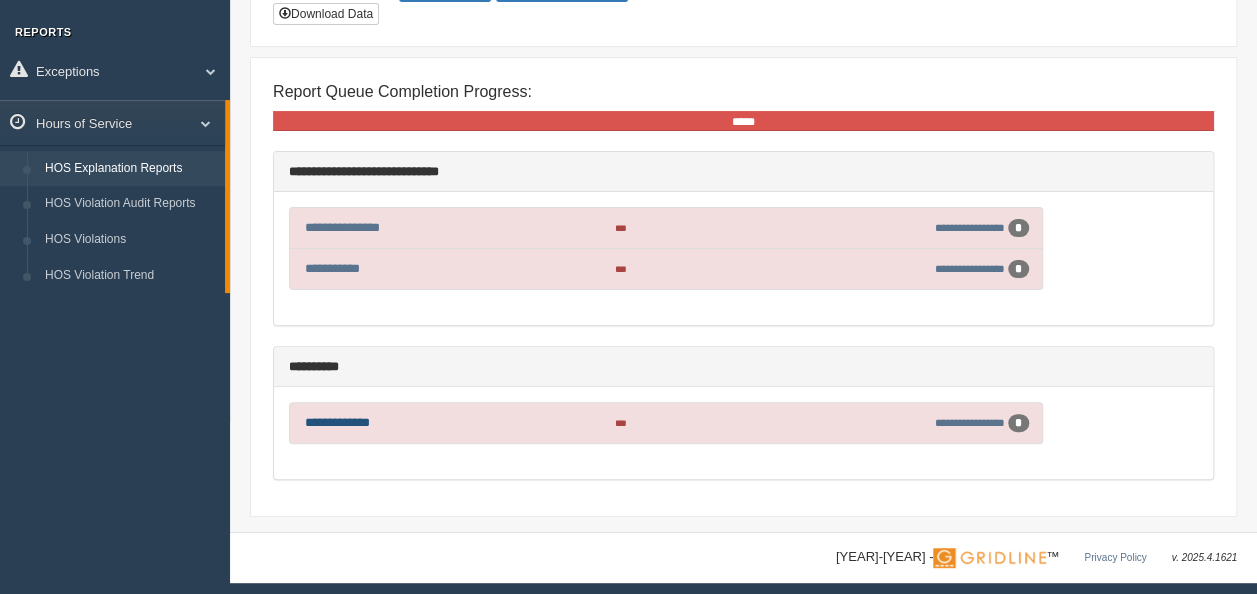 click on "**********" at bounding box center [337, 422] 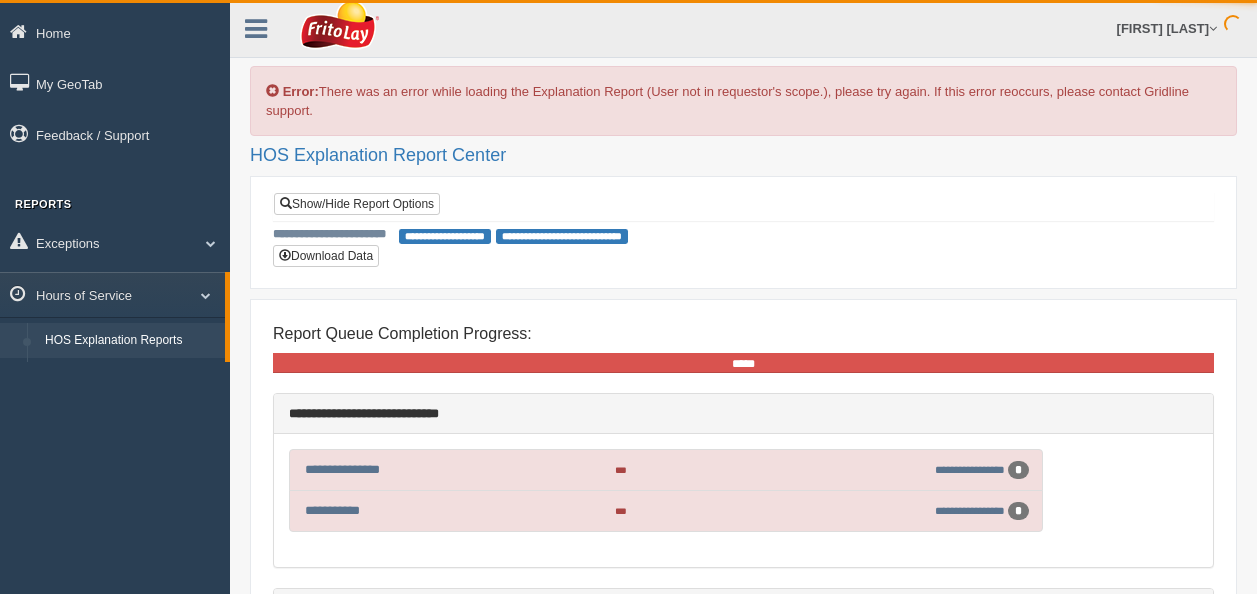 scroll, scrollTop: 0, scrollLeft: 0, axis: both 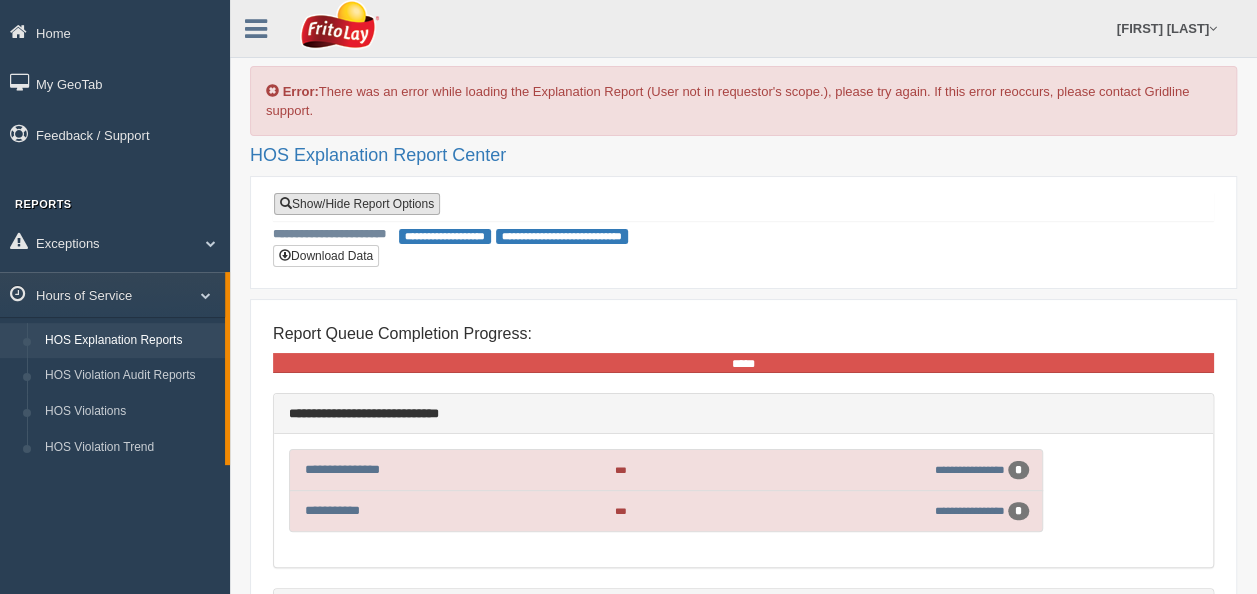 click on "Show/Hide Report Options" at bounding box center (357, 204) 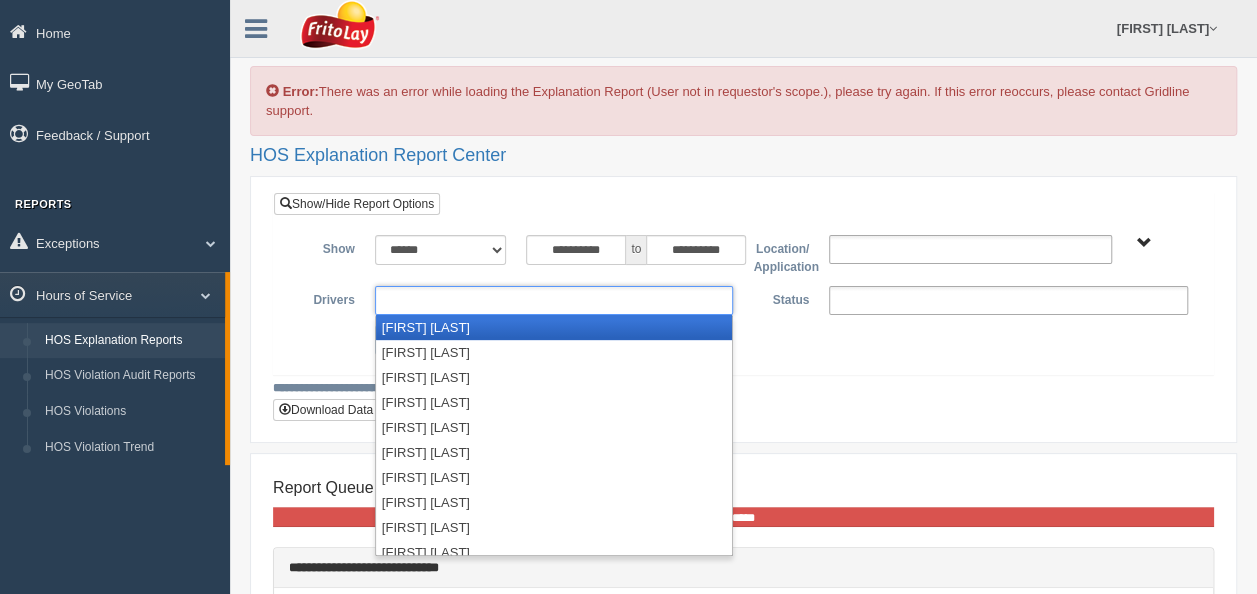 click at bounding box center (554, 300) 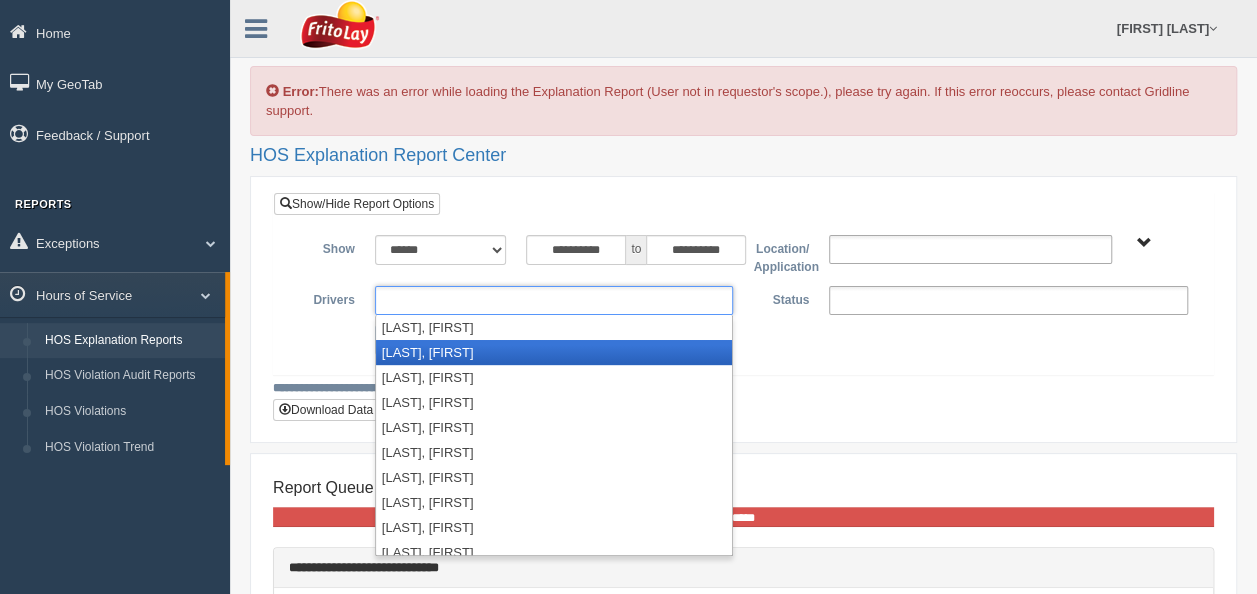 scroll, scrollTop: 2600, scrollLeft: 0, axis: vertical 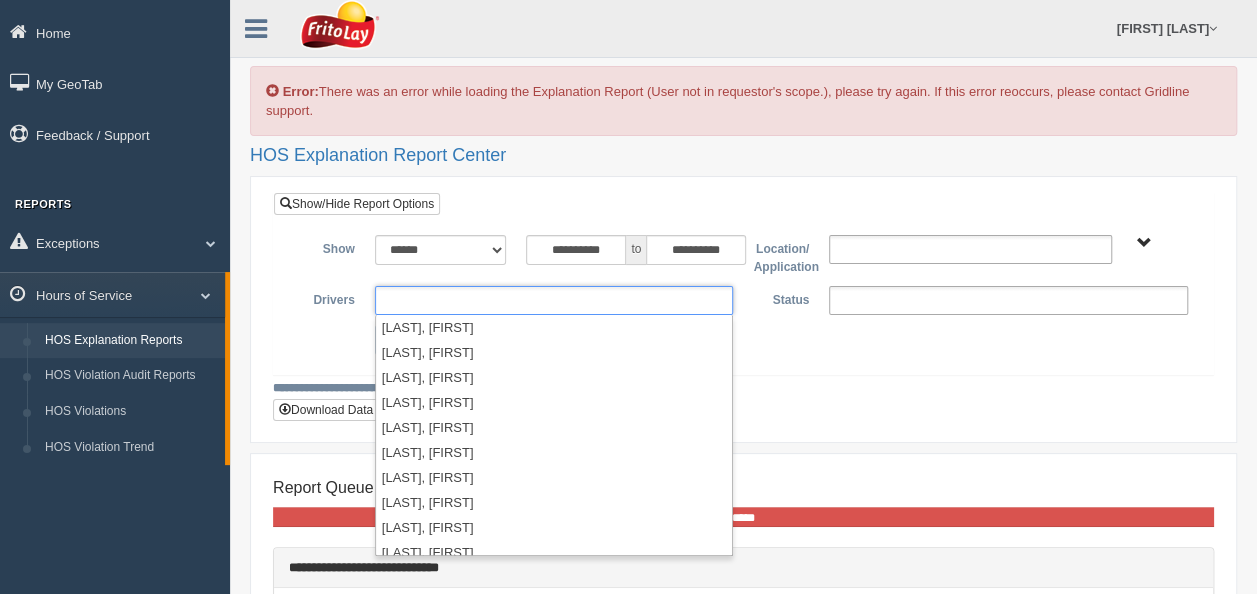 click on "**********" at bounding box center [743, 297] 